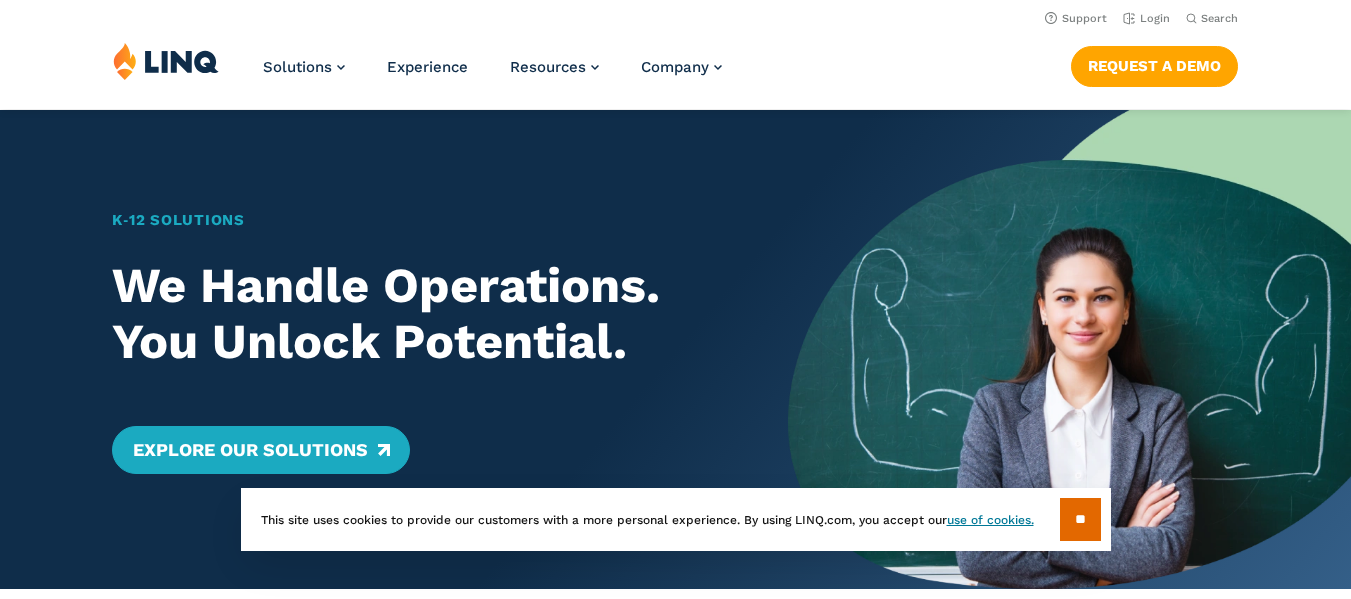 scroll, scrollTop: 0, scrollLeft: 0, axis: both 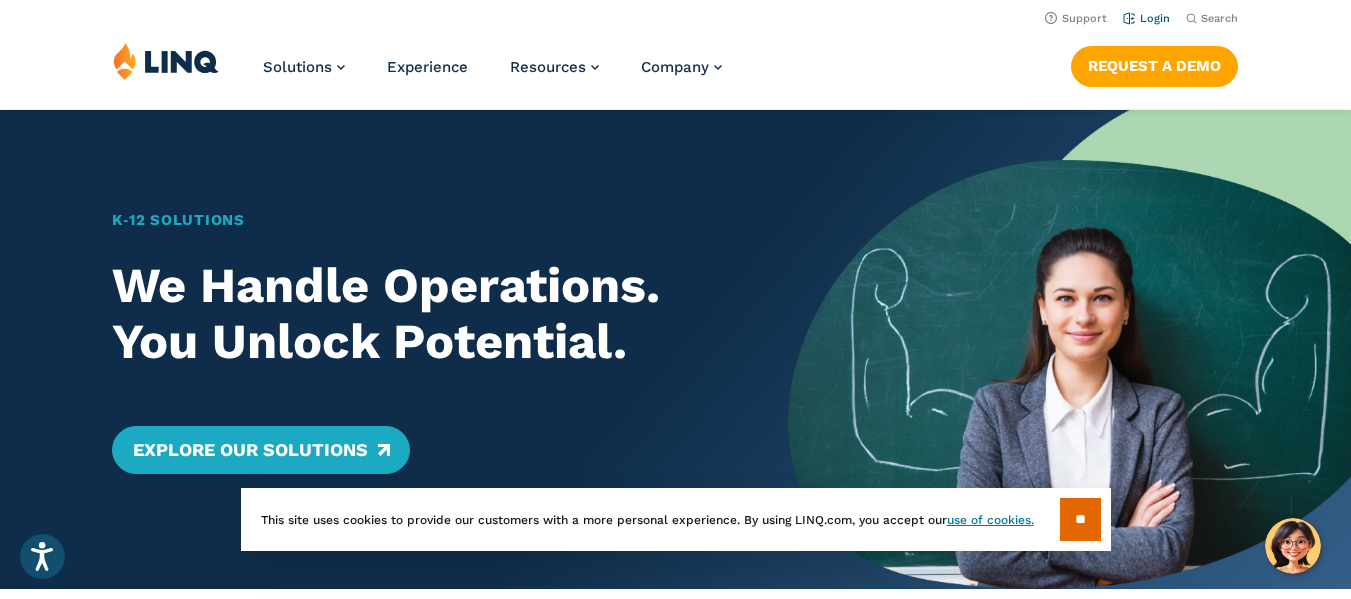 click on "Login" at bounding box center (1146, 18) 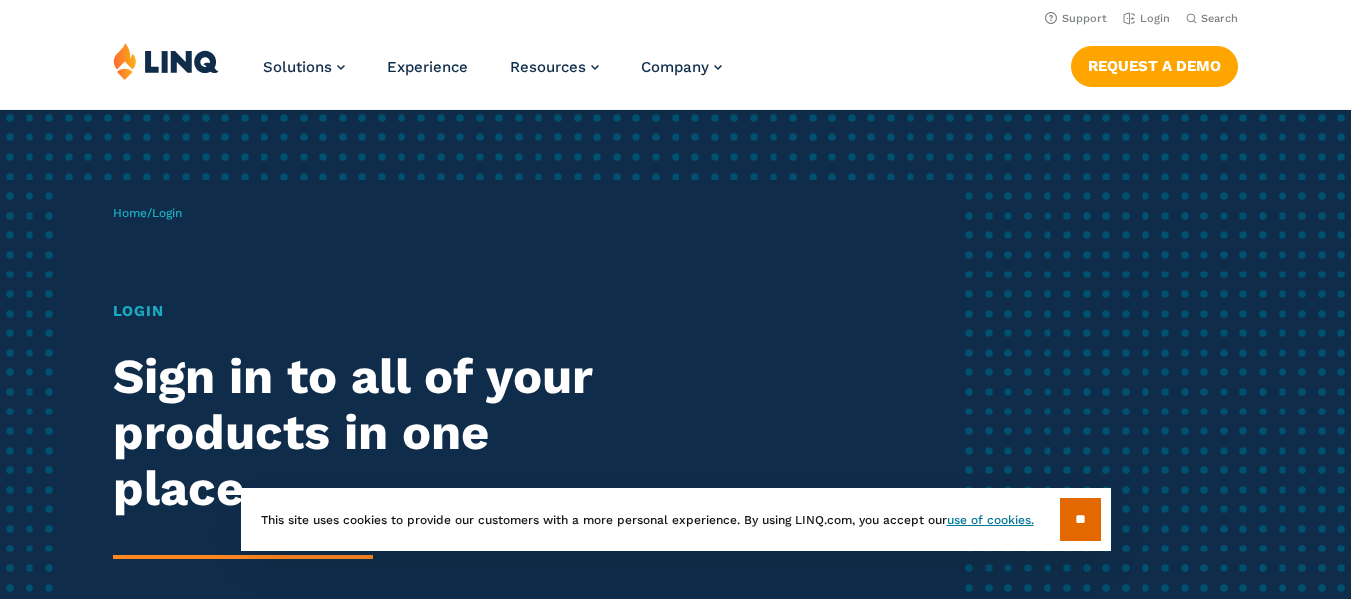 scroll, scrollTop: 0, scrollLeft: 0, axis: both 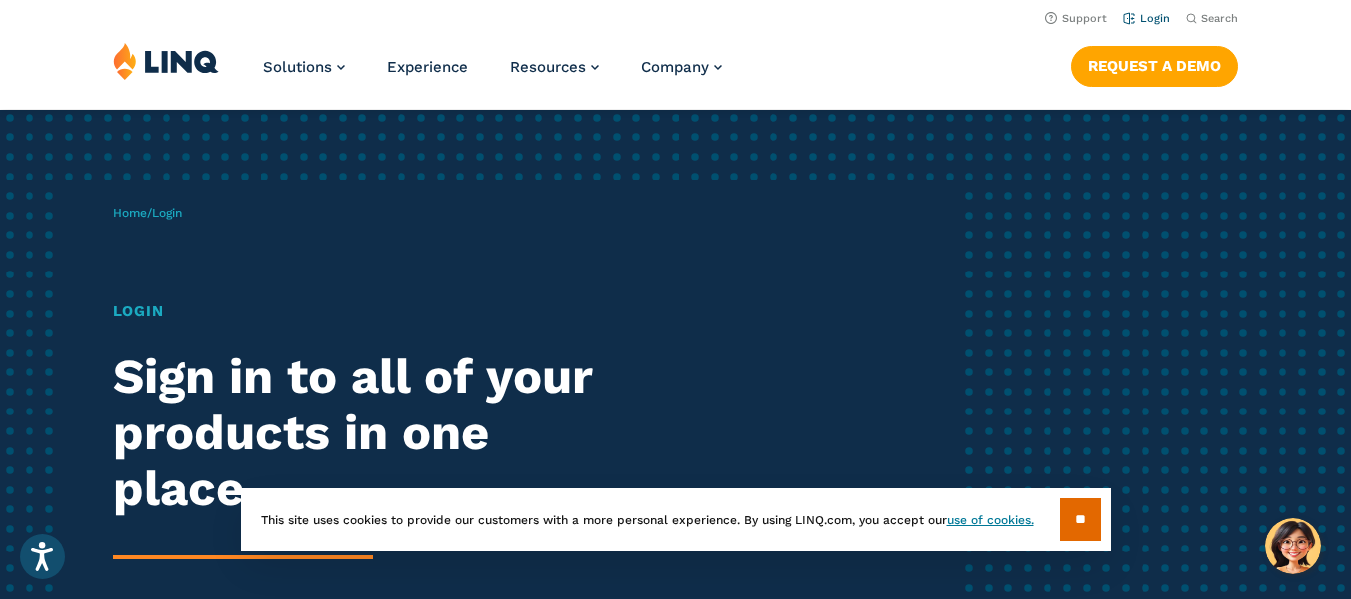 click on "Login" at bounding box center (1146, 18) 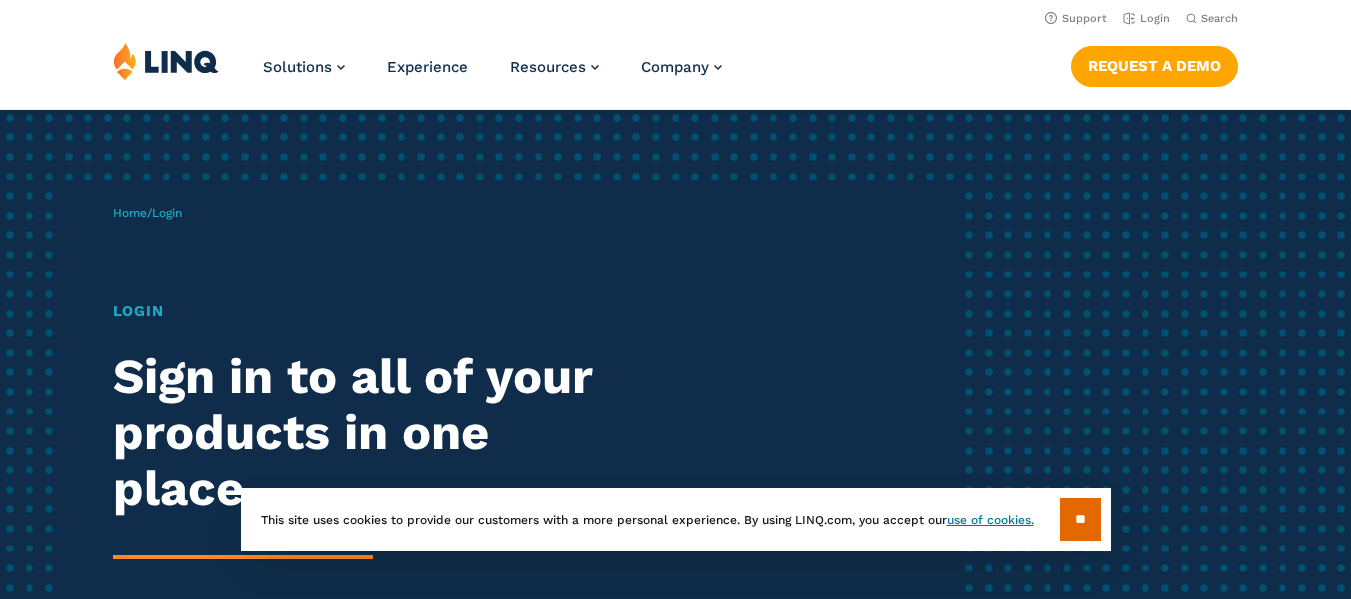 scroll, scrollTop: 0, scrollLeft: 0, axis: both 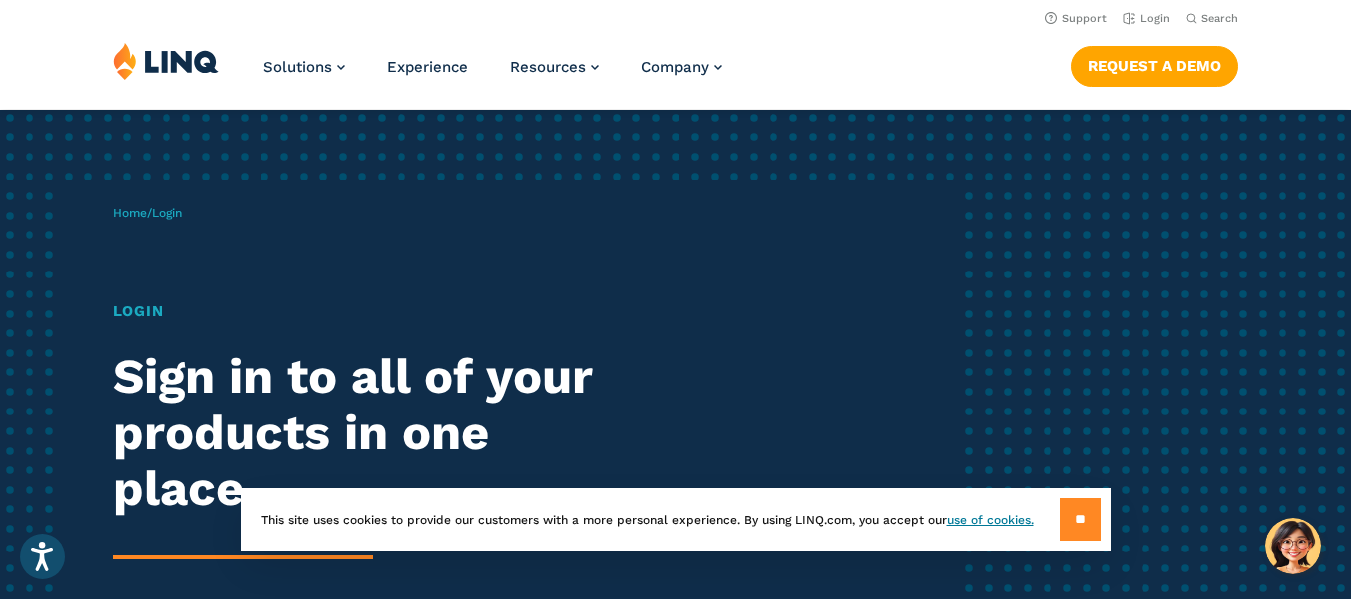 click on "**" at bounding box center (1080, 519) 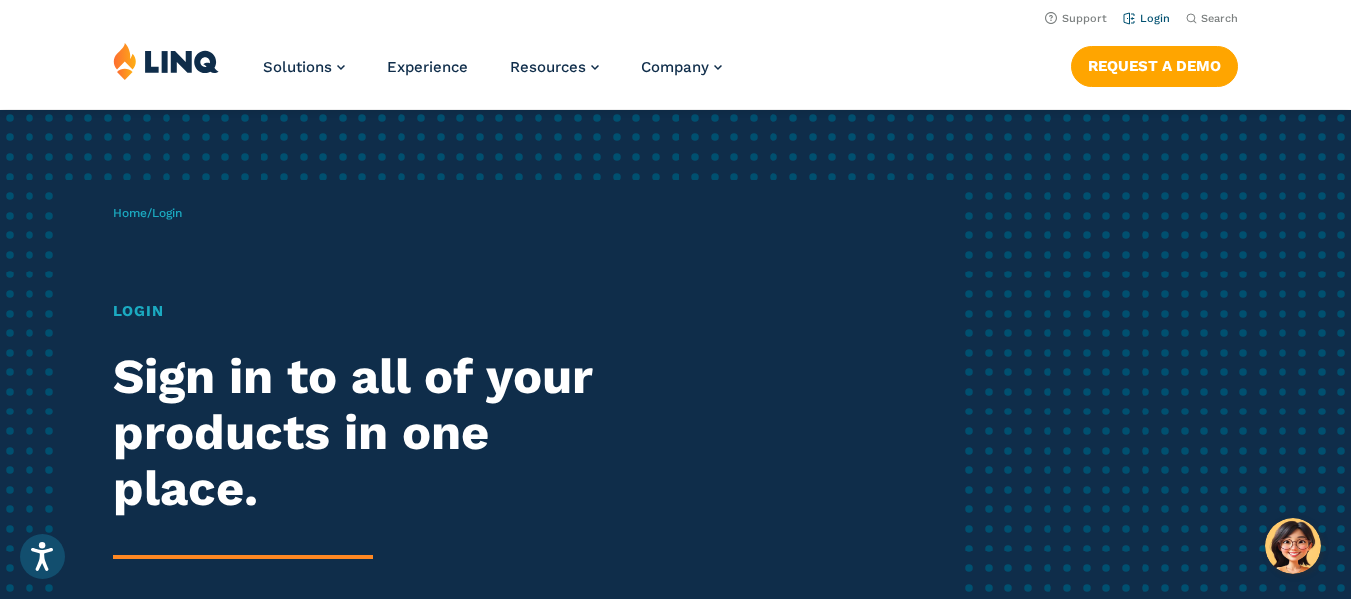 click on "Login" at bounding box center (1146, 18) 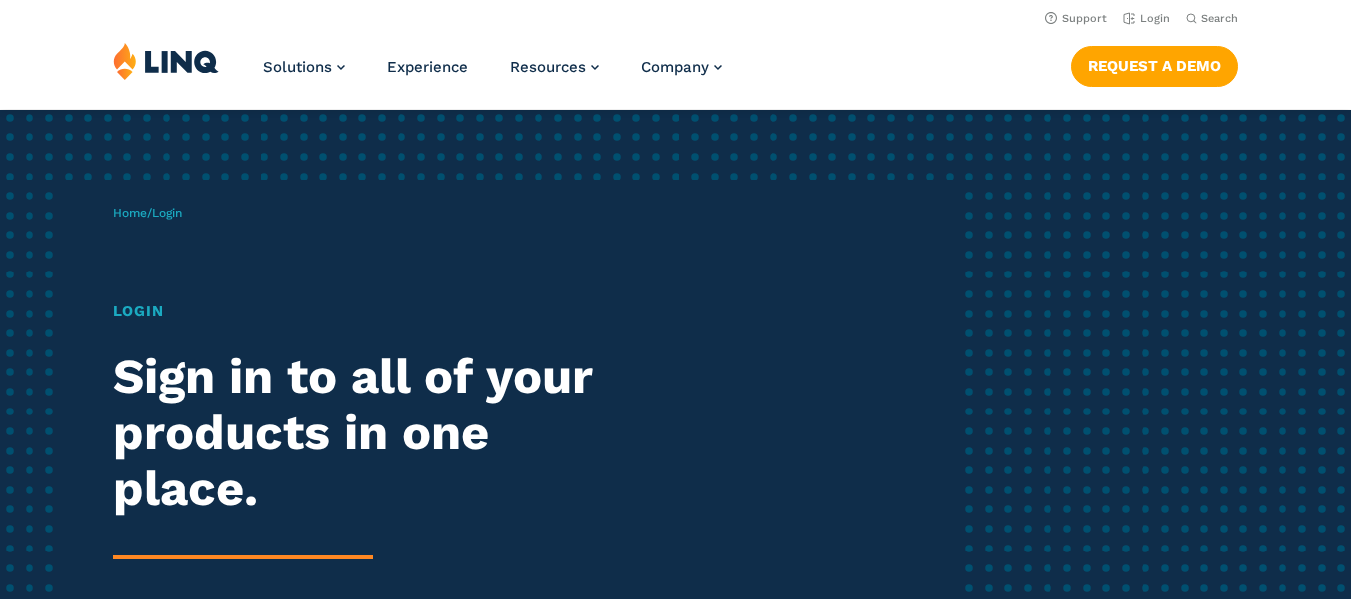 scroll, scrollTop: 0, scrollLeft: 0, axis: both 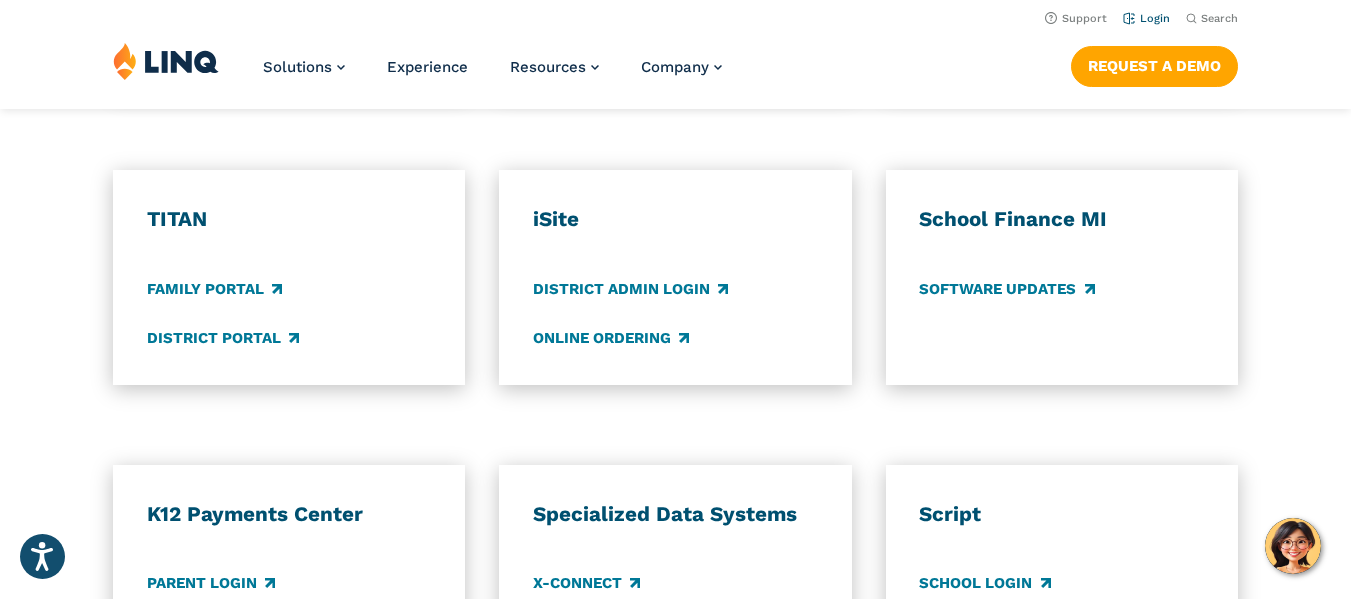 click on "Login" at bounding box center (1146, 18) 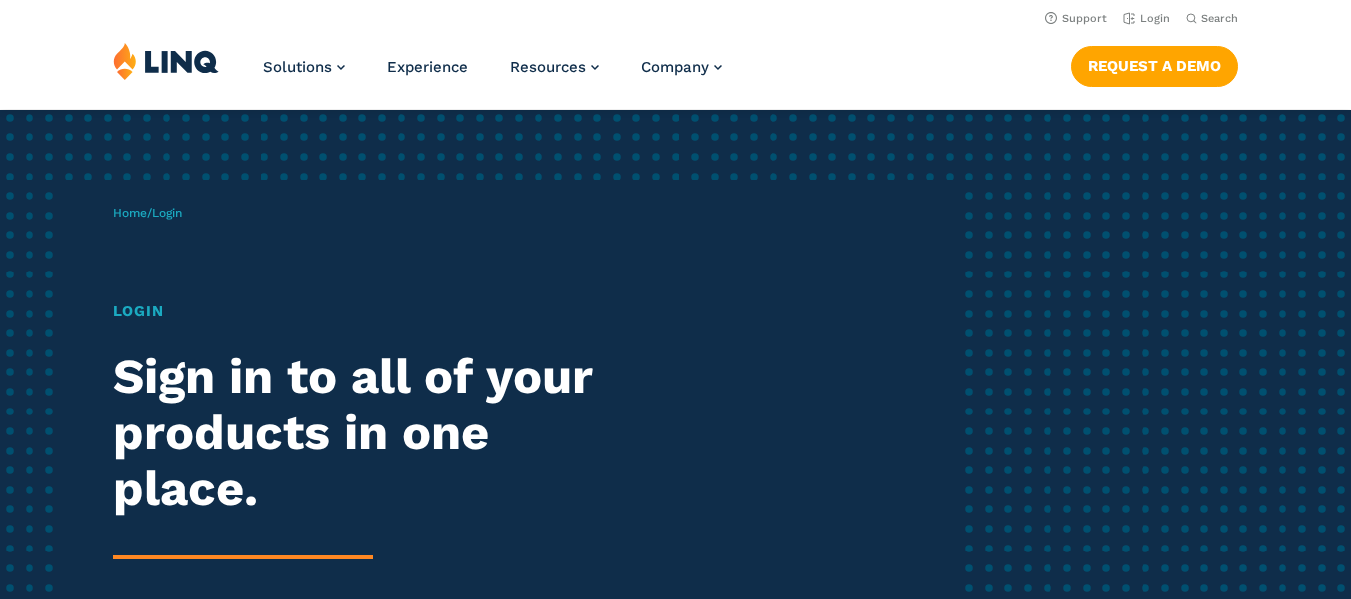 scroll, scrollTop: 0, scrollLeft: 0, axis: both 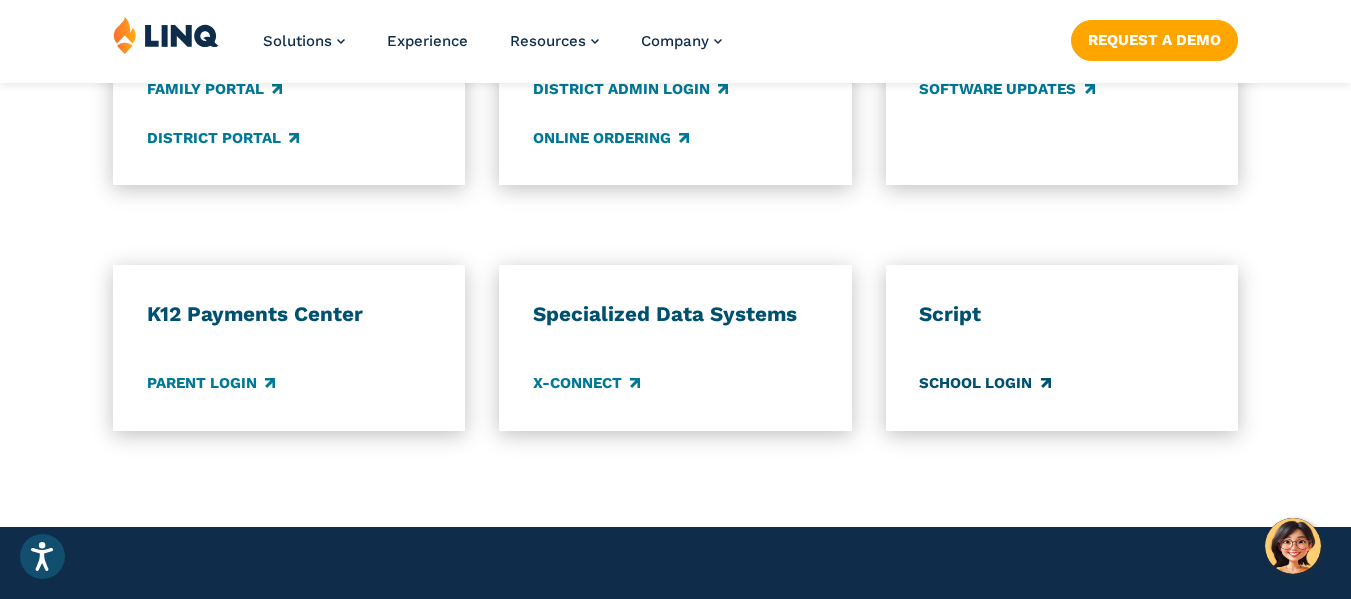 click on "School Login" at bounding box center (984, 384) 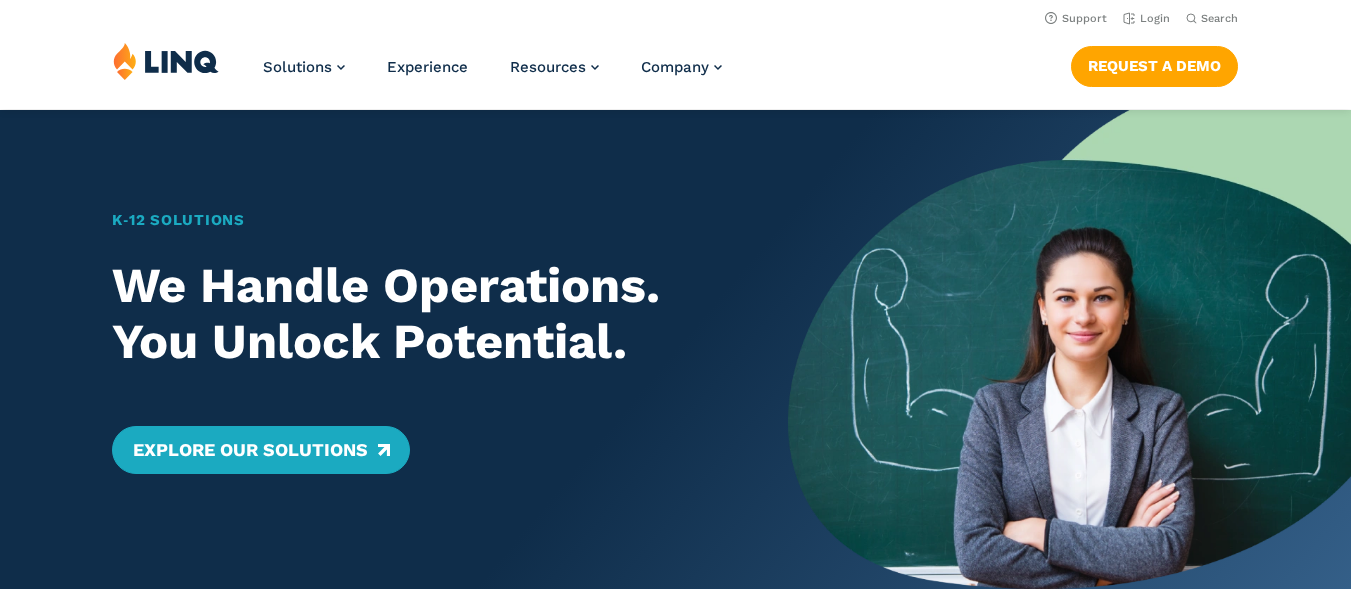 scroll, scrollTop: 0, scrollLeft: 0, axis: both 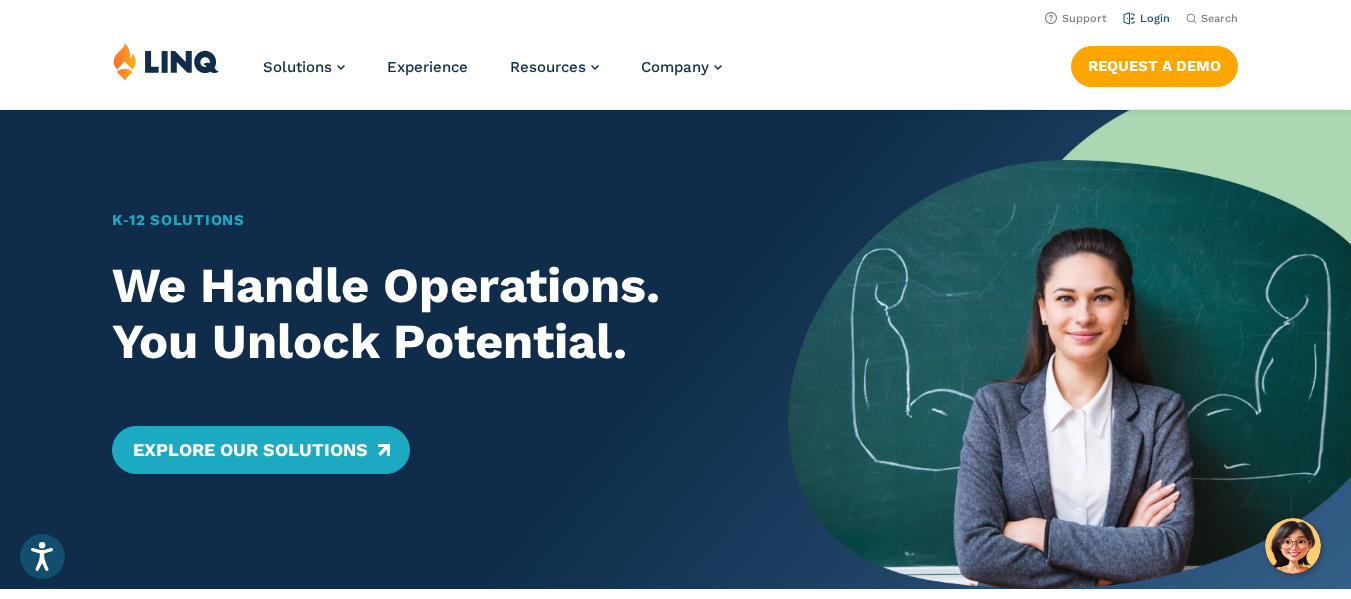click on "Login" at bounding box center [1146, 18] 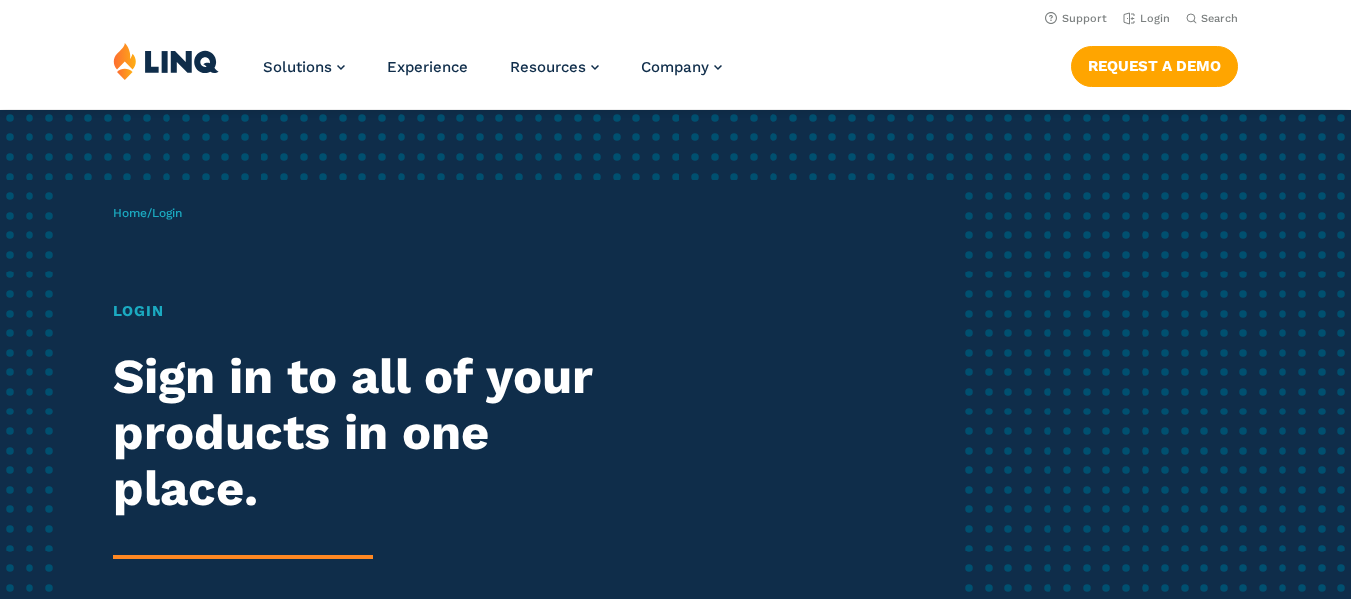scroll, scrollTop: 0, scrollLeft: 0, axis: both 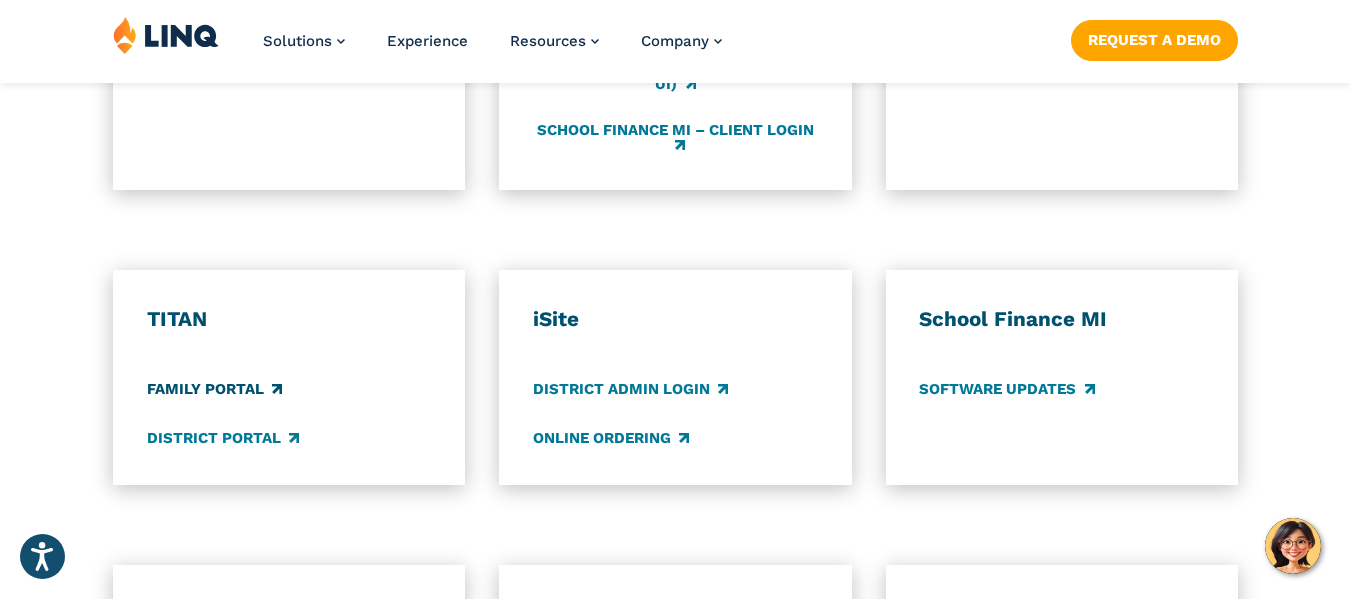 click on "Family Portal" at bounding box center [214, 389] 